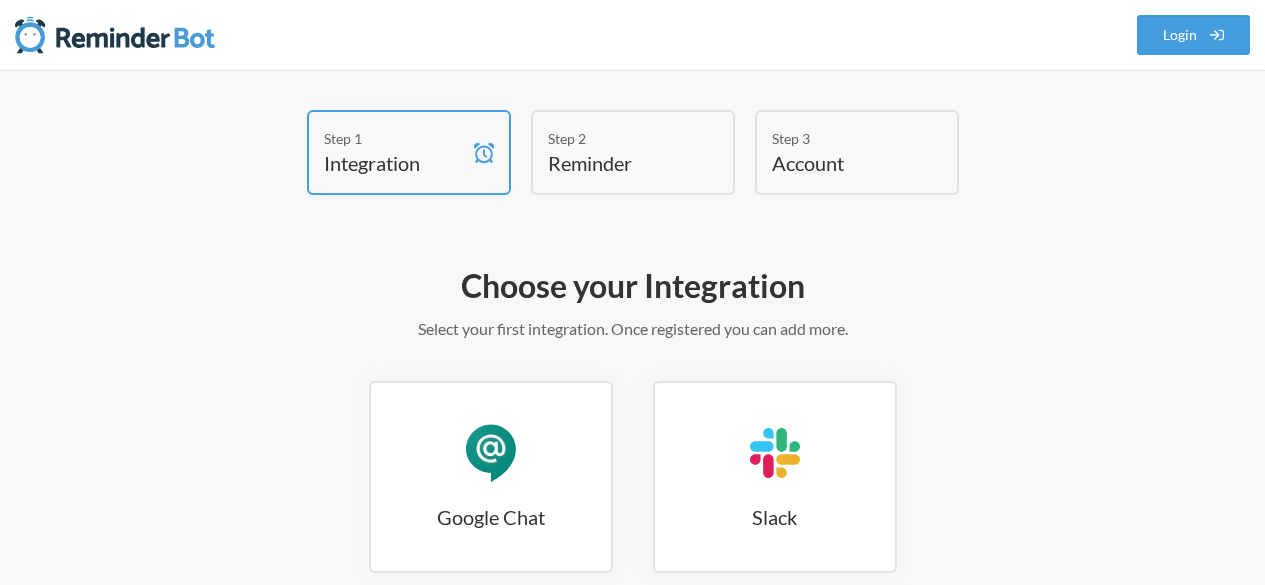 scroll, scrollTop: 0, scrollLeft: 0, axis: both 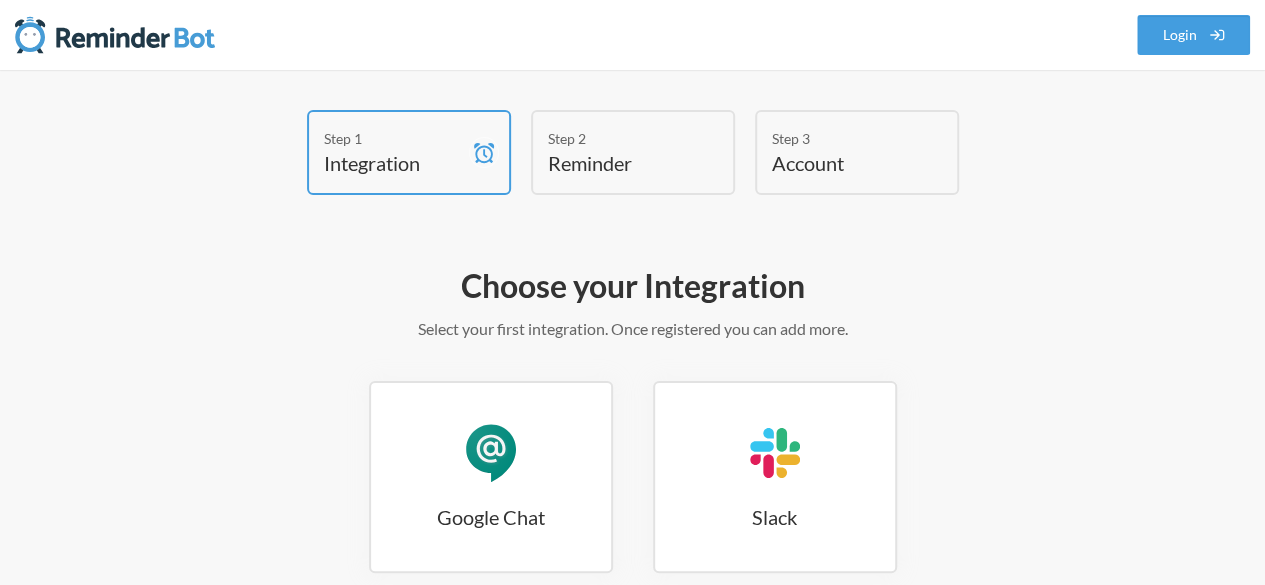 click on "Login" at bounding box center [1194, 35] 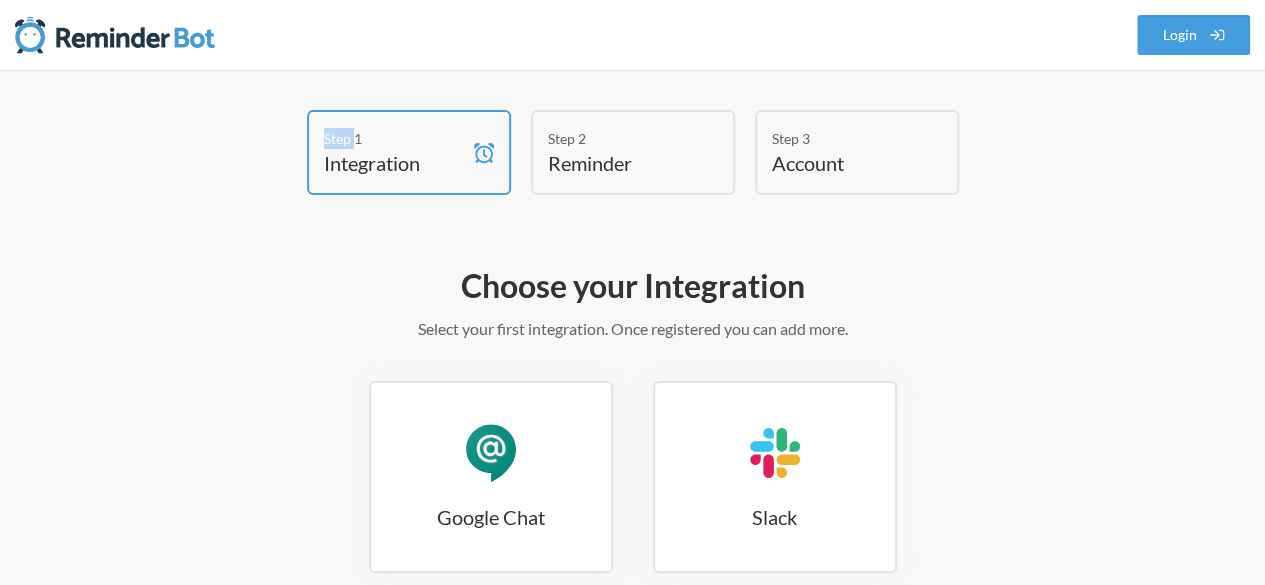 click on "Login" at bounding box center (1194, 35) 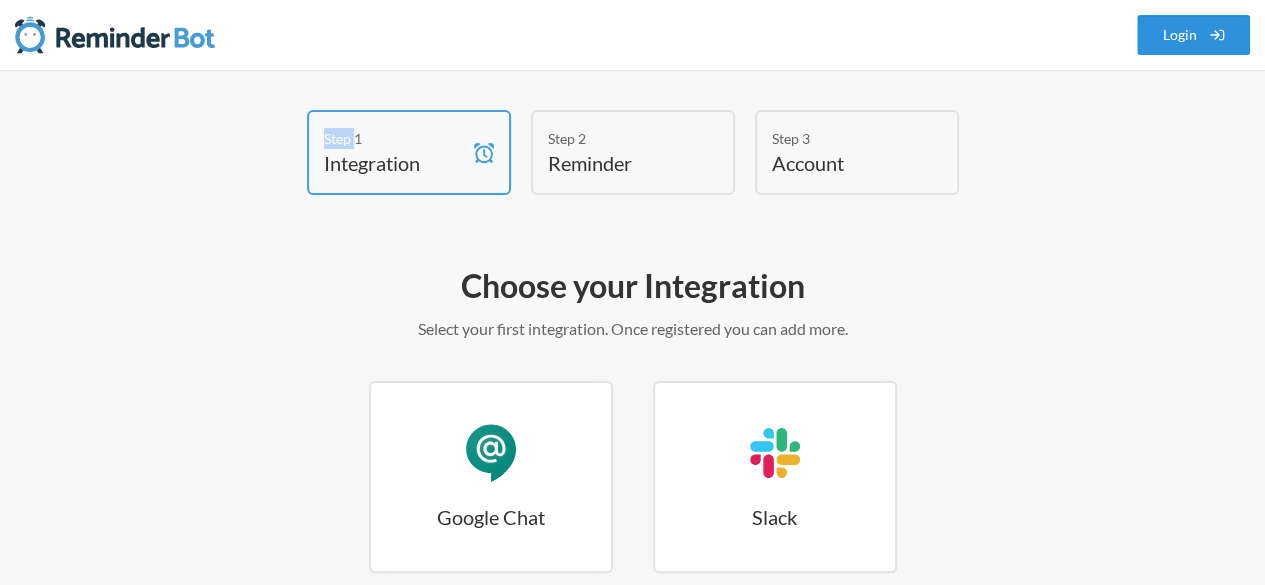 click on "Login" at bounding box center (1194, 35) 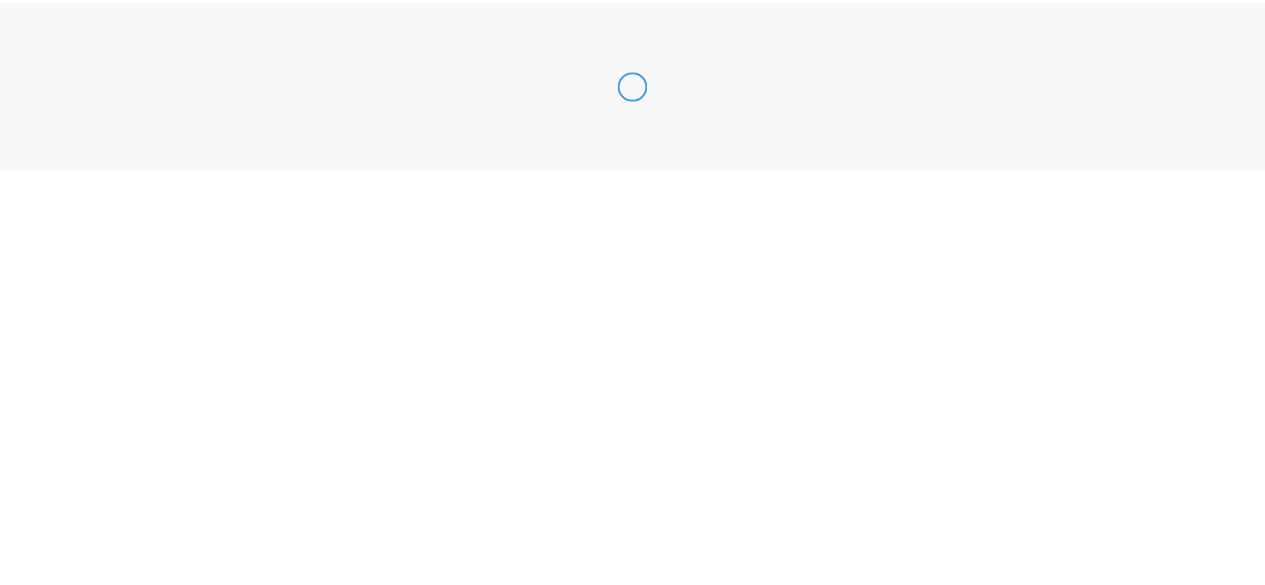 scroll, scrollTop: 0, scrollLeft: 0, axis: both 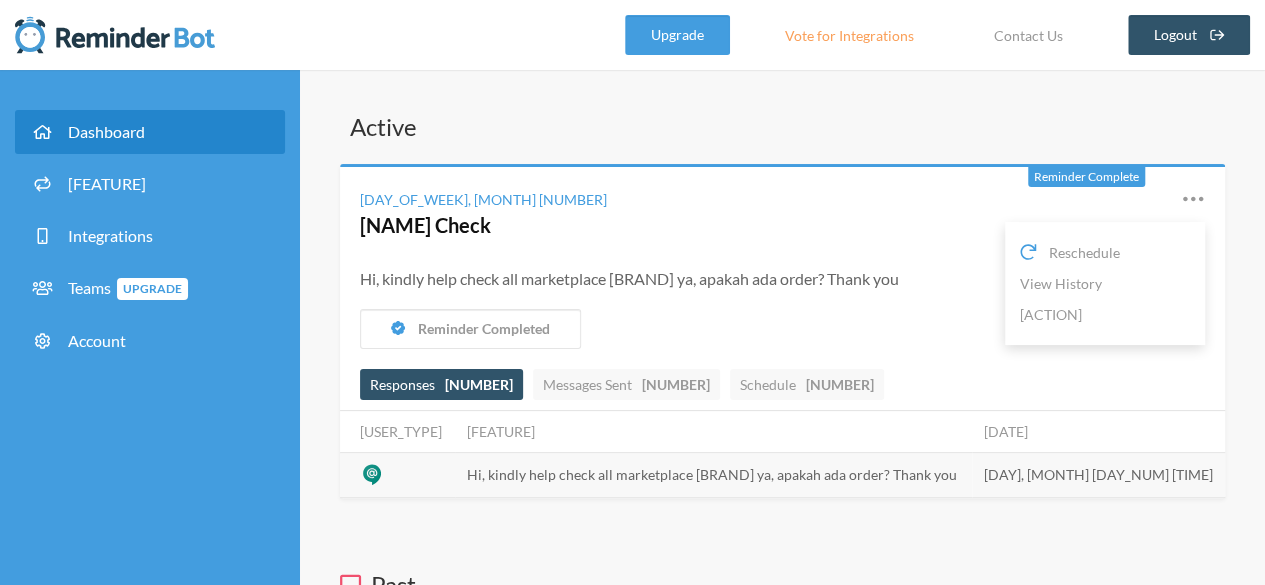 click at bounding box center (1193, 199) 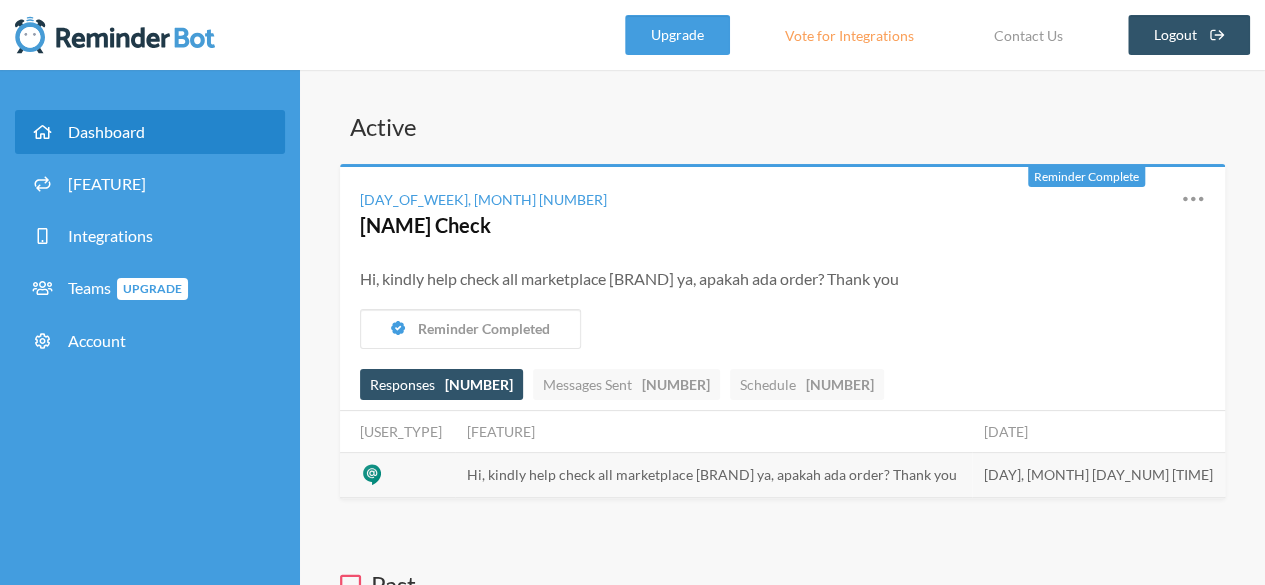 click at bounding box center [1193, 199] 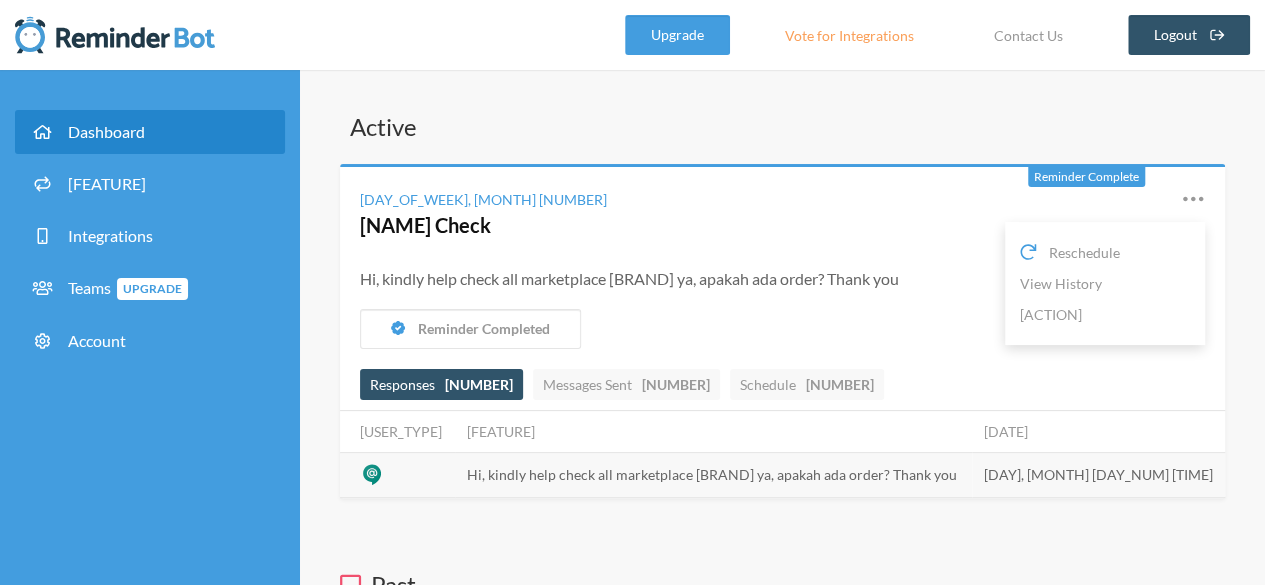 click on "Reminder Completed" at bounding box center [792, 329] 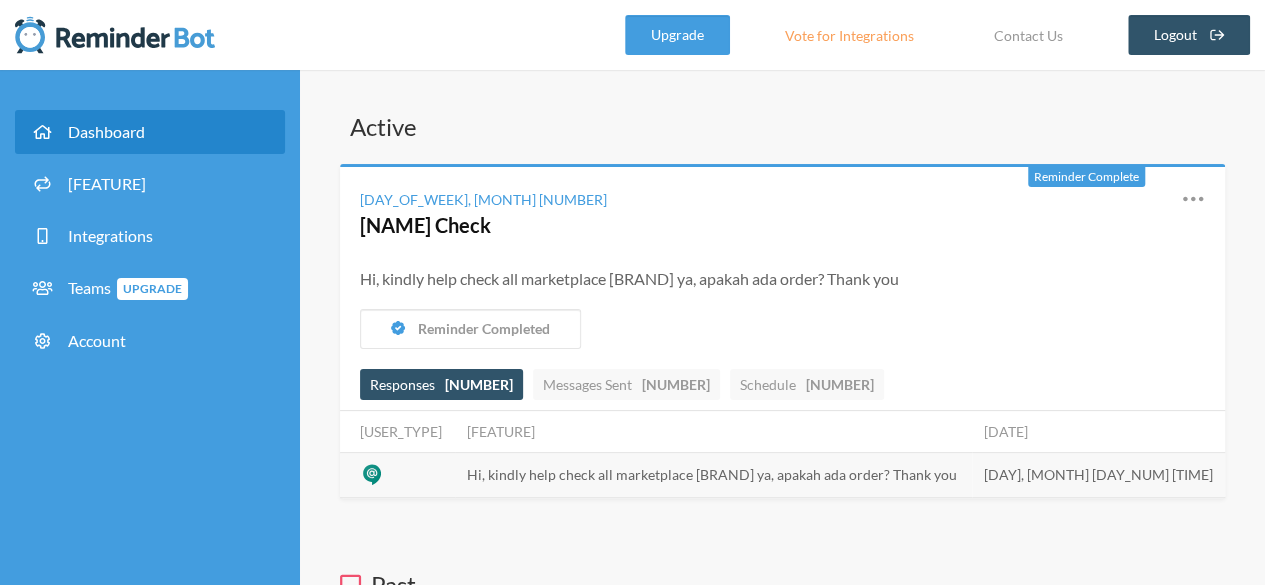 click at bounding box center [1193, 199] 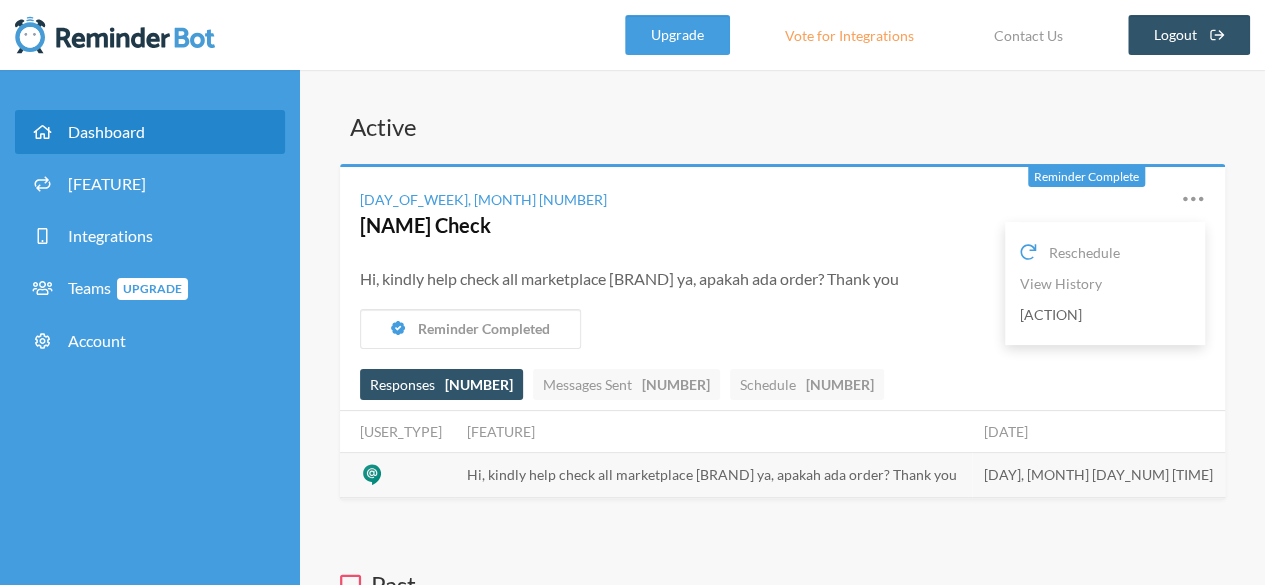 click on "[ACTION]" at bounding box center [1105, 314] 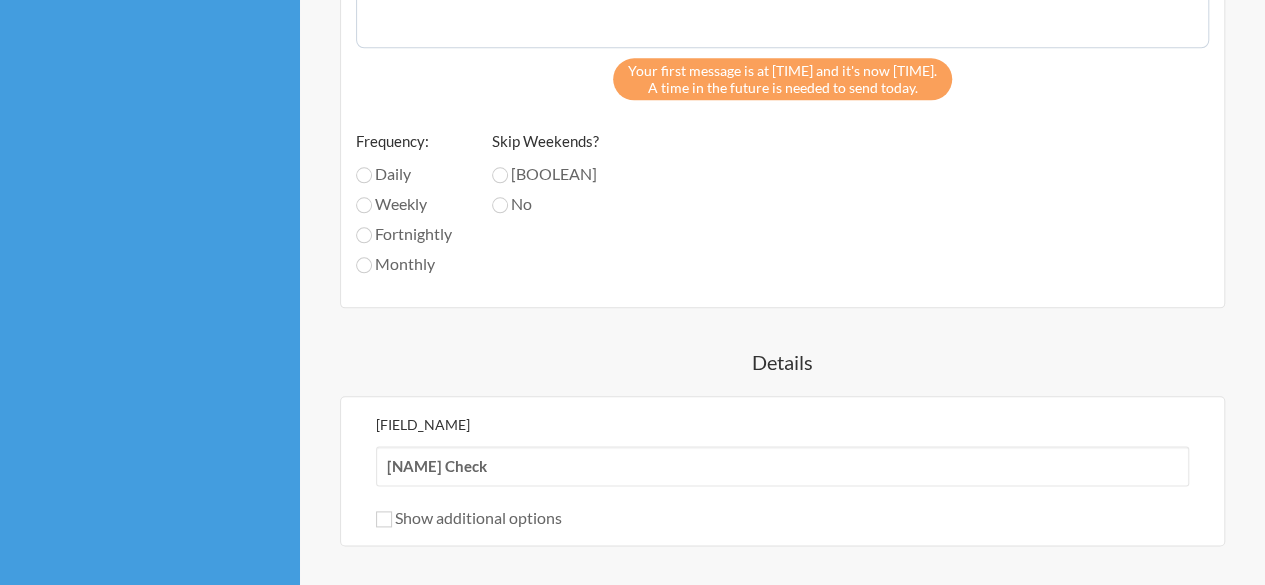 scroll, scrollTop: 1160, scrollLeft: 0, axis: vertical 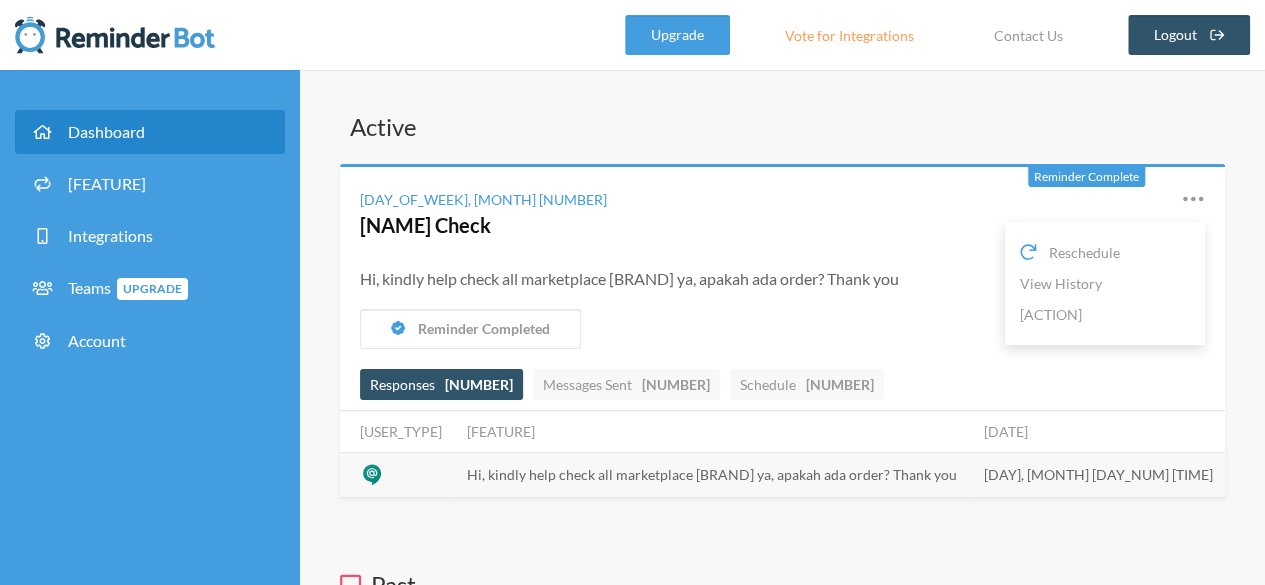 click at bounding box center [1193, 199] 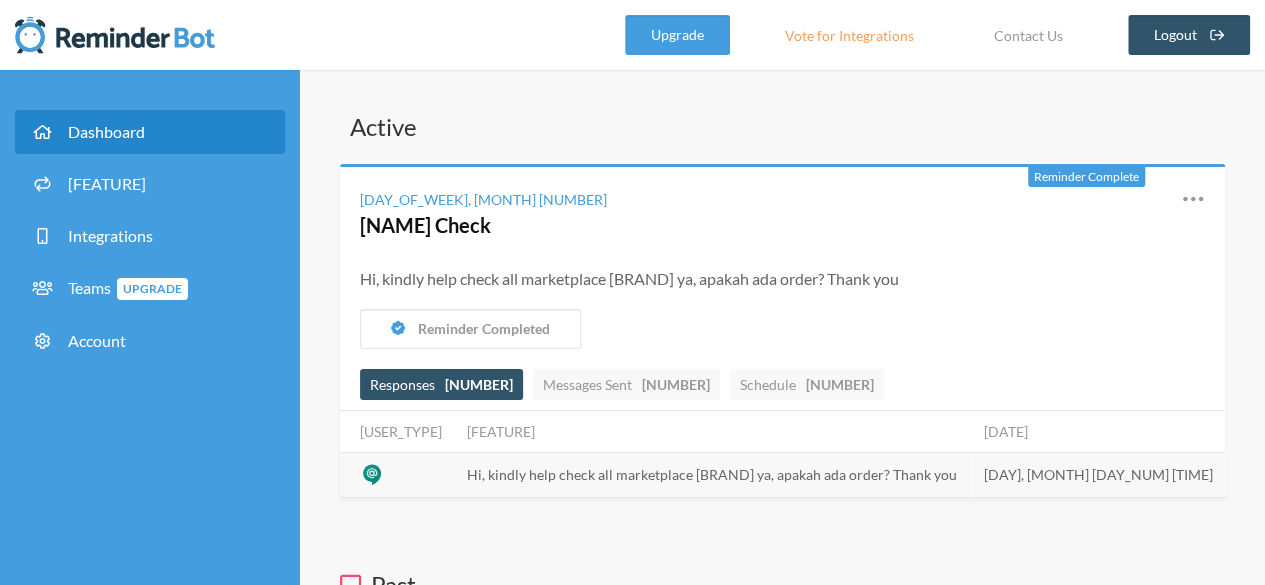 click at bounding box center (1193, 199) 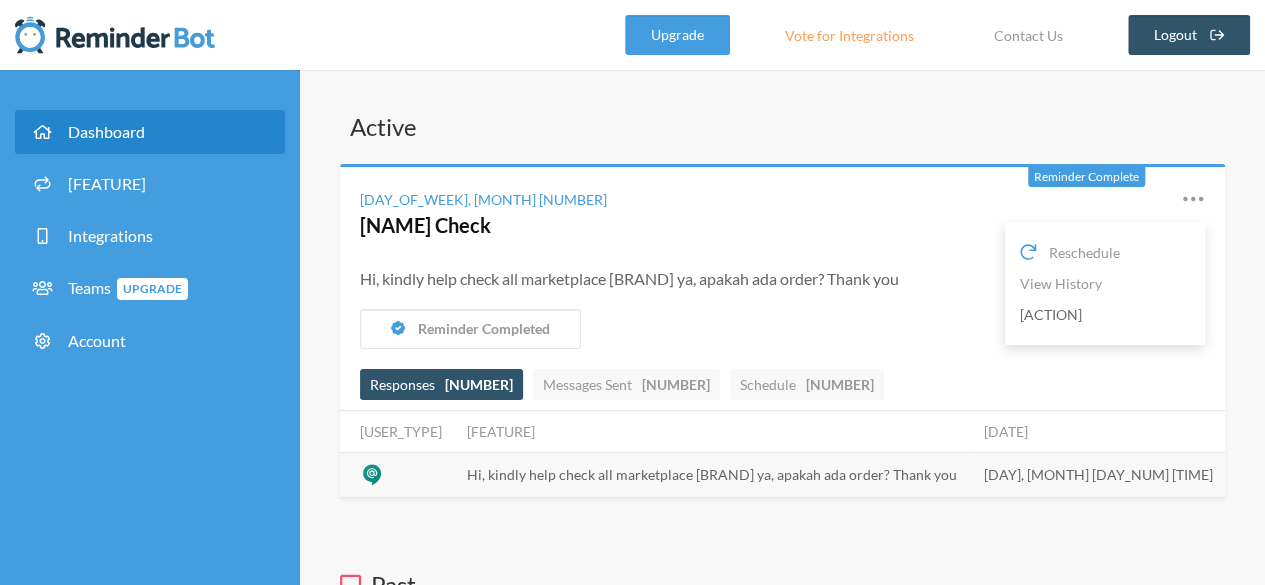 drag, startPoint x: 1104, startPoint y: 335, endPoint x: 1103, endPoint y: 323, distance: 12.0415945 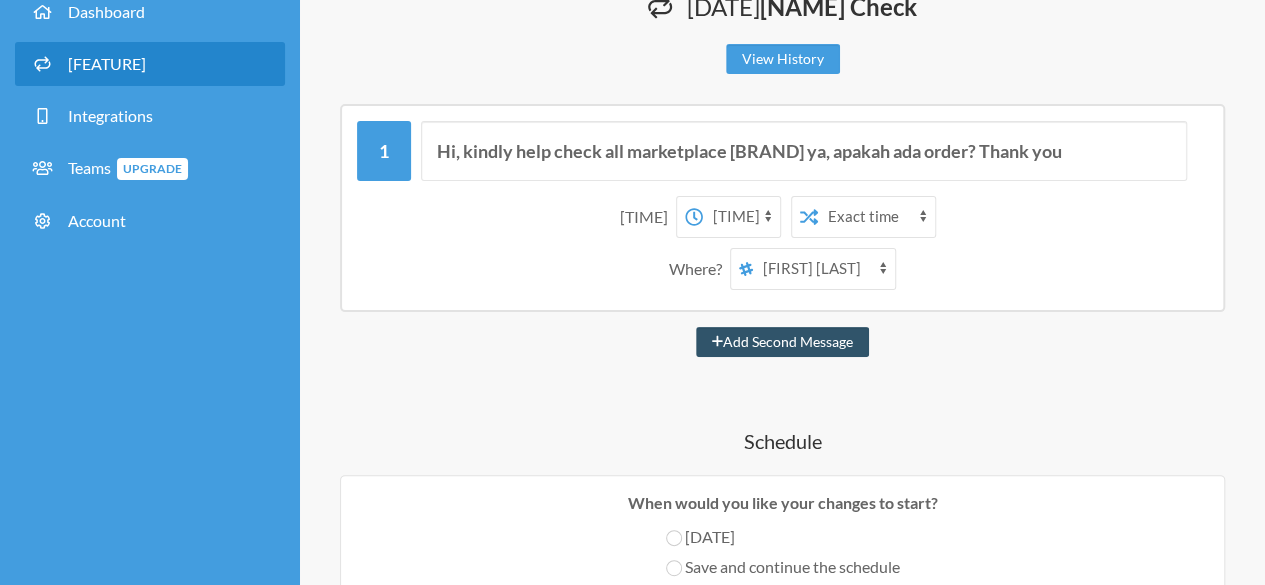 scroll, scrollTop: 134, scrollLeft: 0, axis: vertical 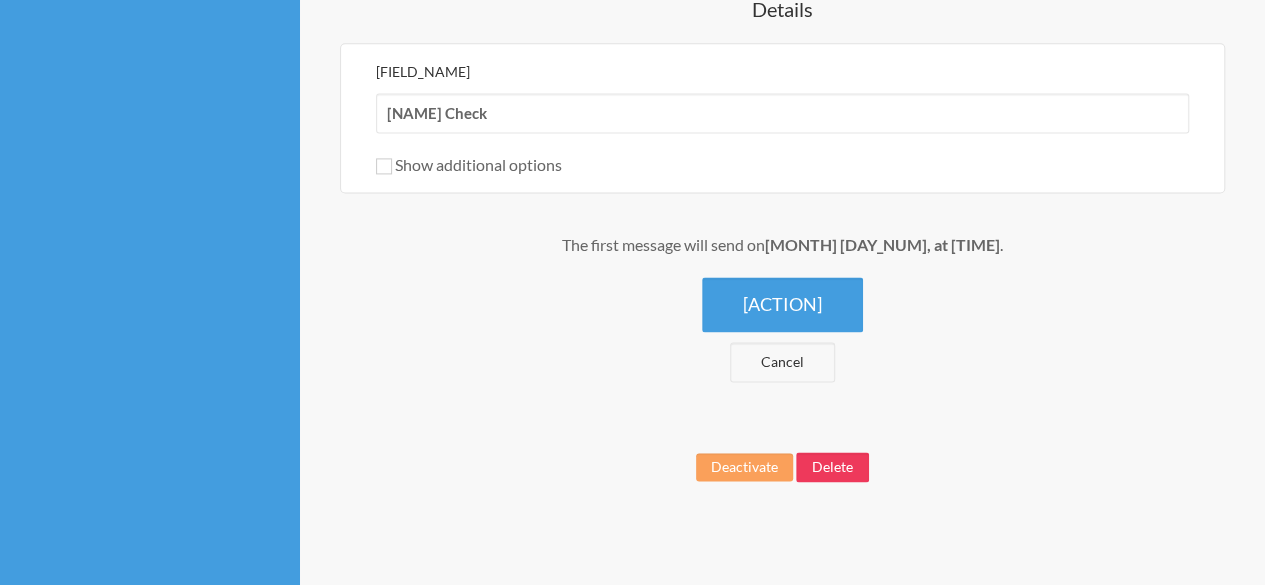 click on "Delete" at bounding box center (832, 467) 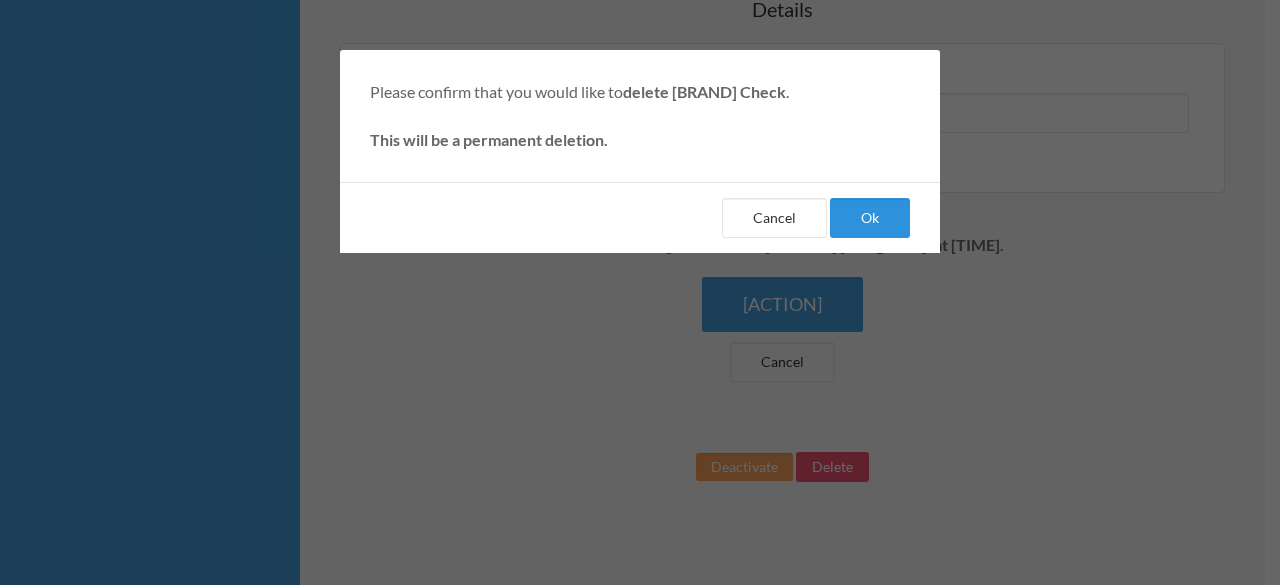 click on "Ok" at bounding box center (870, 218) 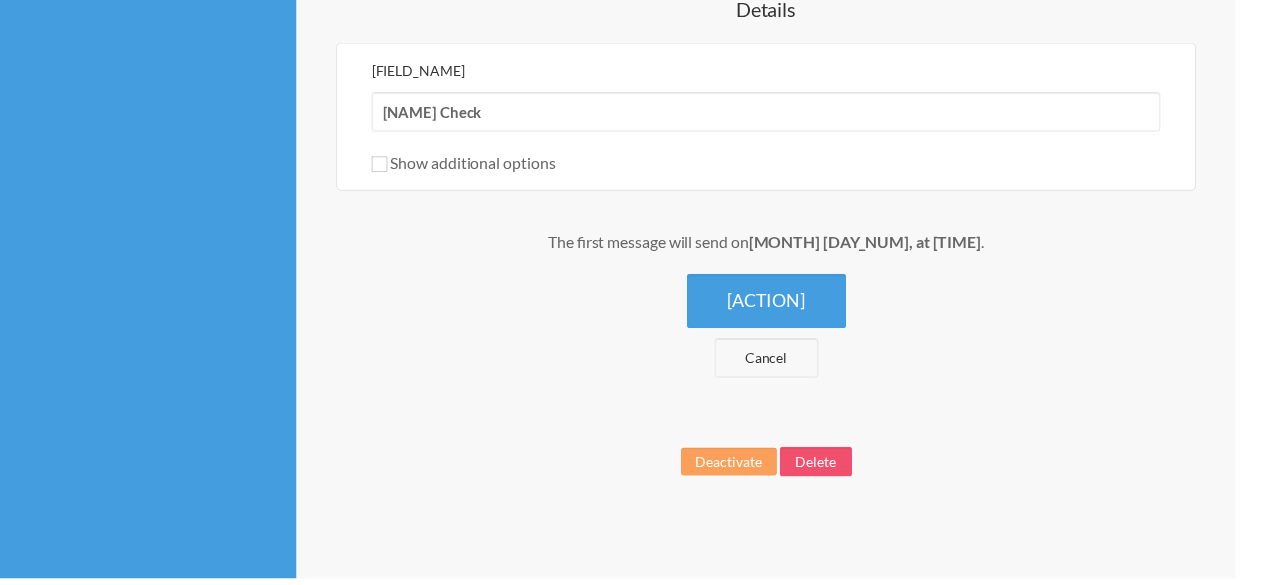 scroll, scrollTop: 0, scrollLeft: 0, axis: both 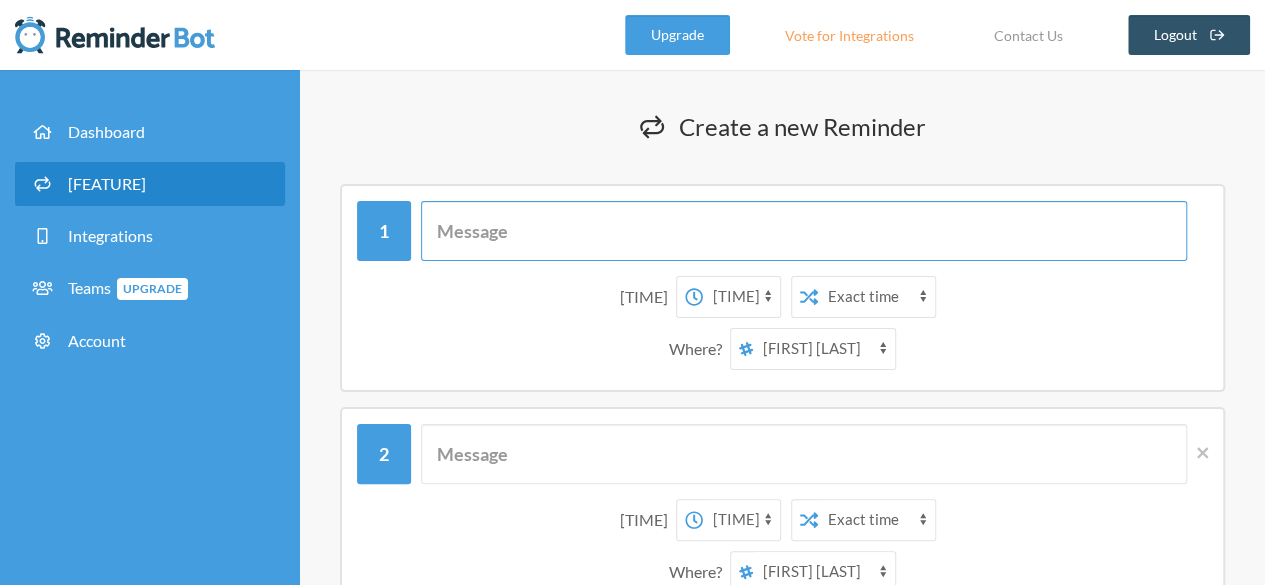 click at bounding box center (804, 231) 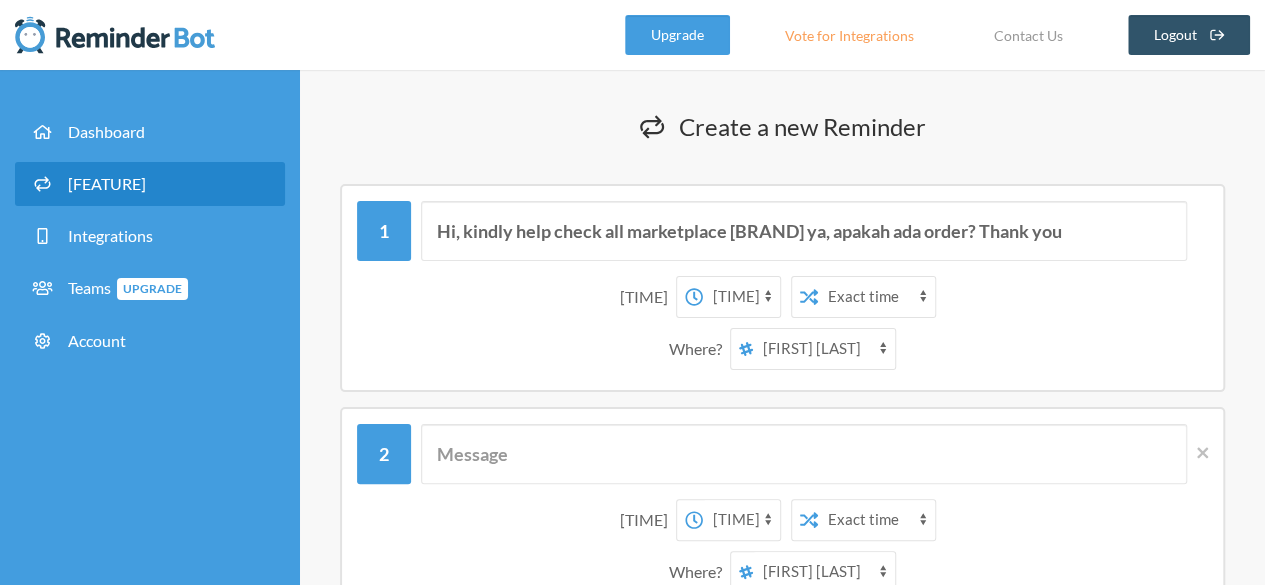 click on "Create a new Reminder" at bounding box center (782, 127) 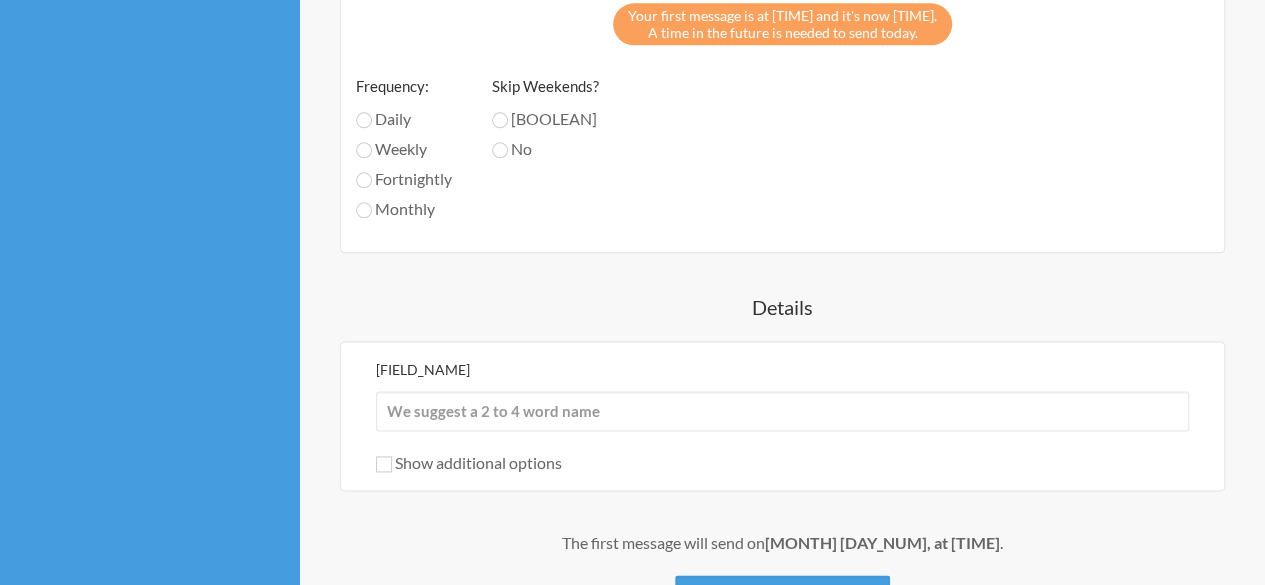 scroll, scrollTop: 1251, scrollLeft: 0, axis: vertical 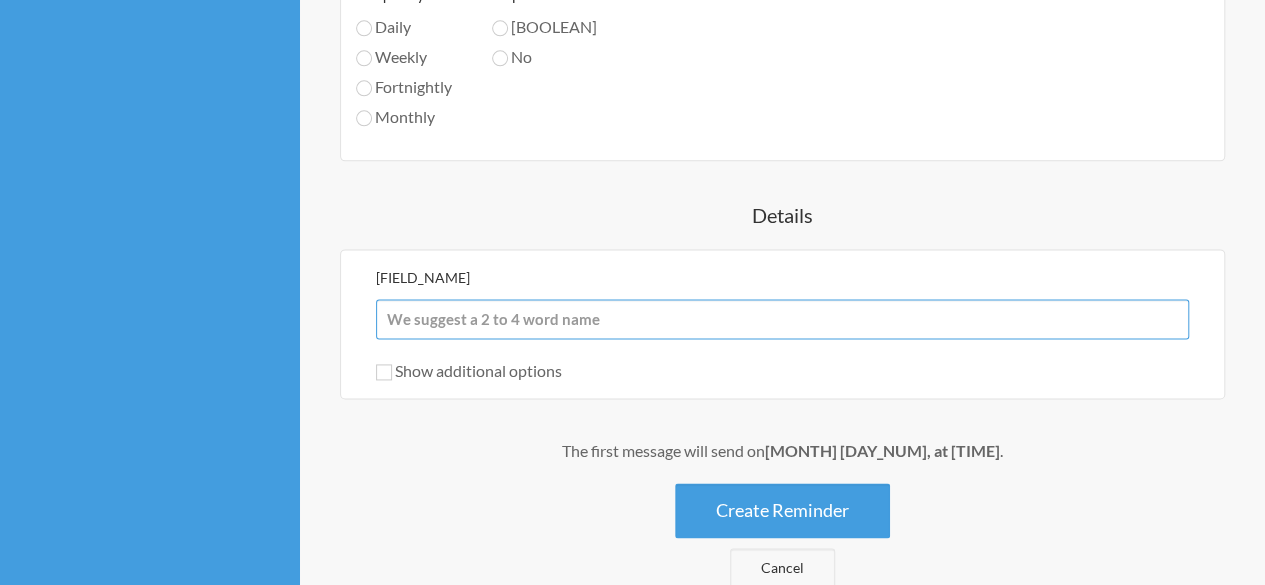 click on "[FIELD_NAME]" at bounding box center (782, 319) 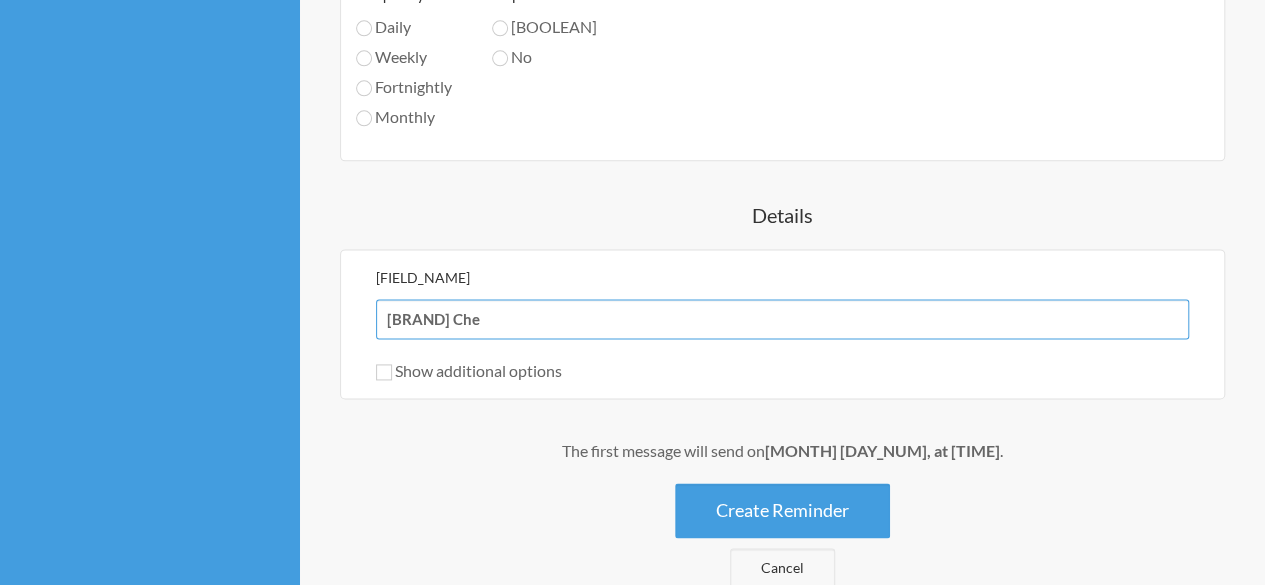type on "[NAME] Check" 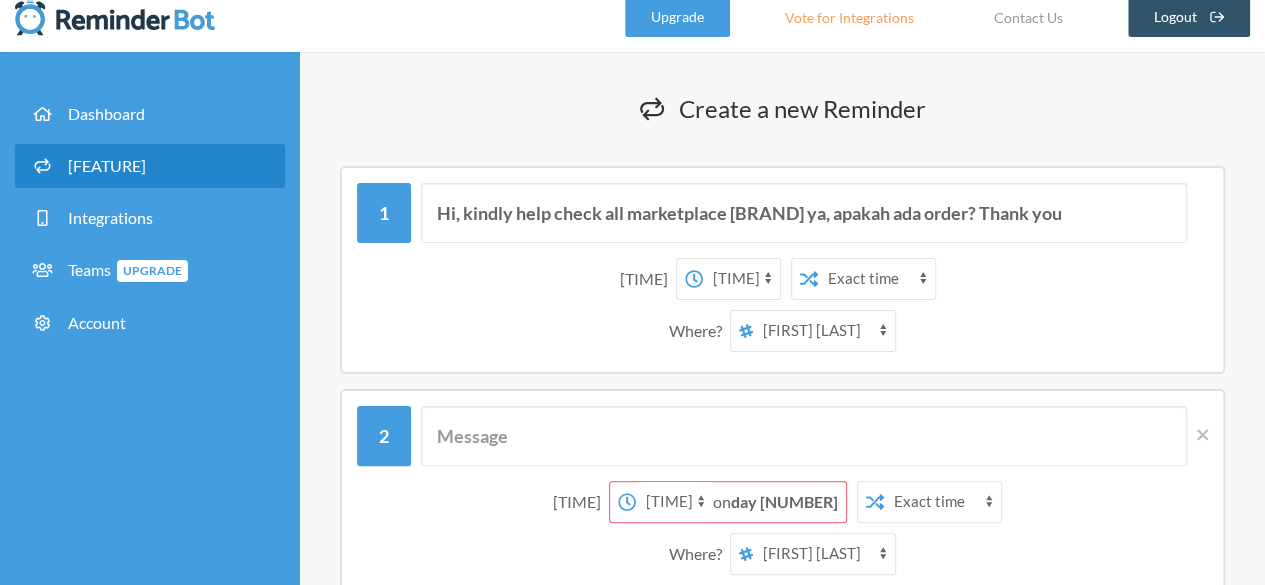 scroll, scrollTop: 0, scrollLeft: 0, axis: both 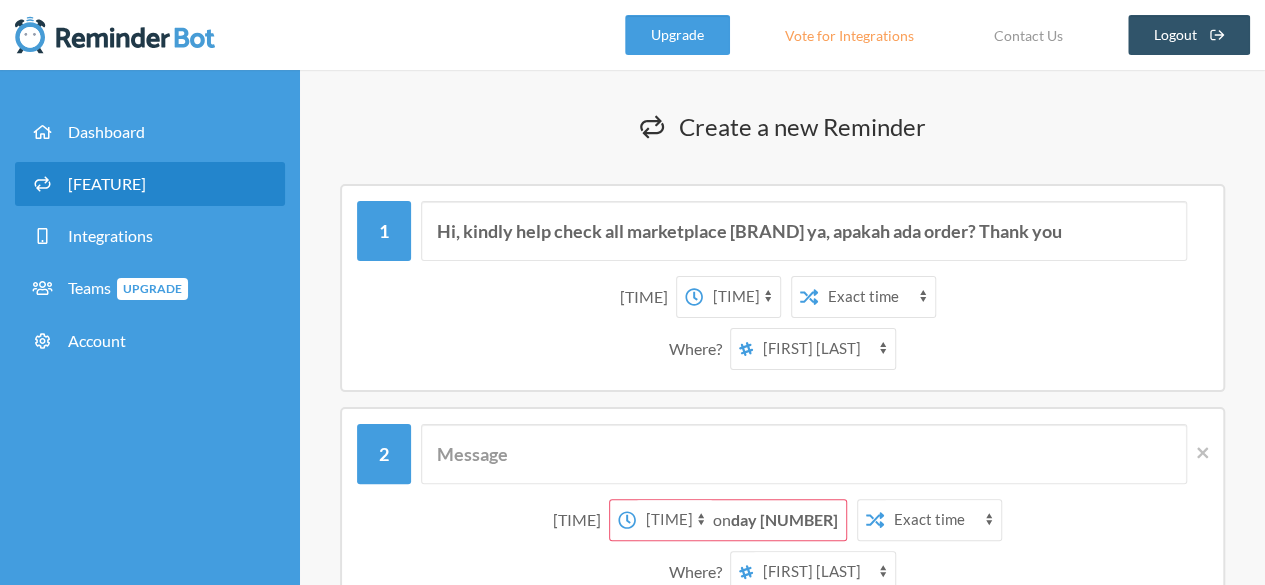 click on "[TIME]" at bounding box center (741, 297) 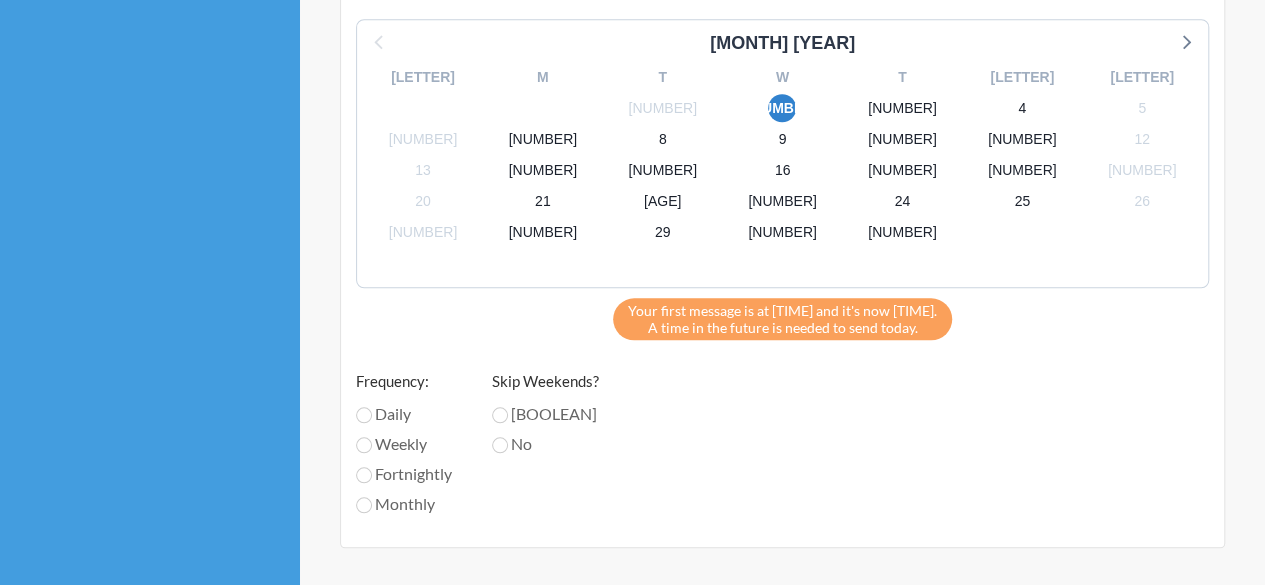 scroll, scrollTop: 904, scrollLeft: 0, axis: vertical 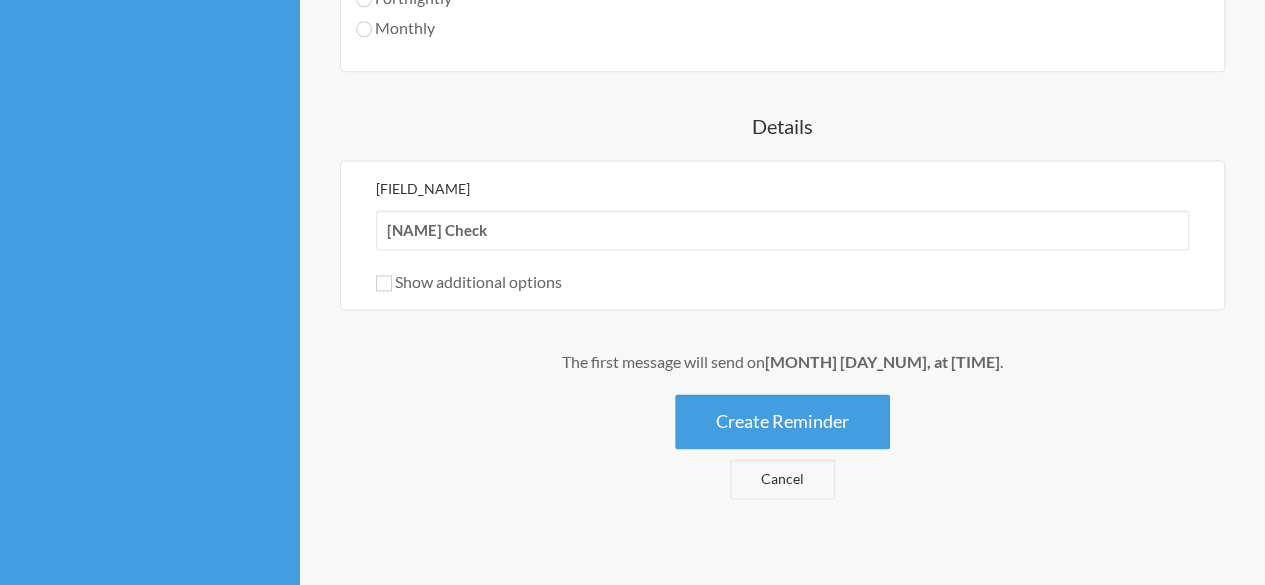 click on "The first message will send on  [MONTH] [DAY_NUM], at [TIME] .   Create Reminder   Cancel" at bounding box center [782, 424] 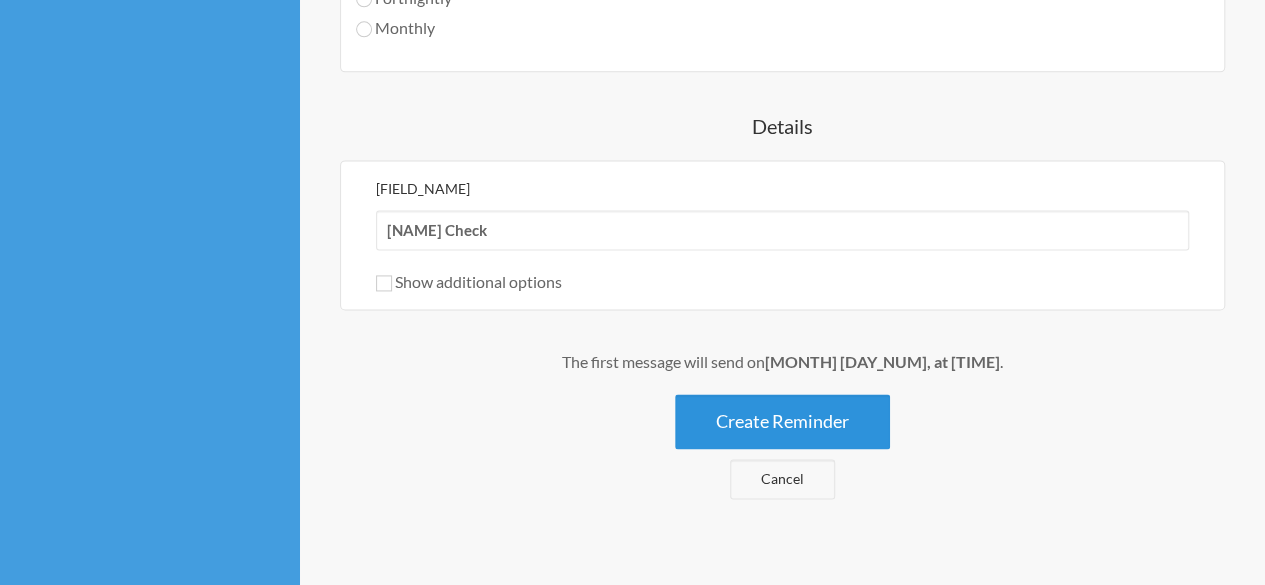 click on "Create Reminder" at bounding box center [782, 421] 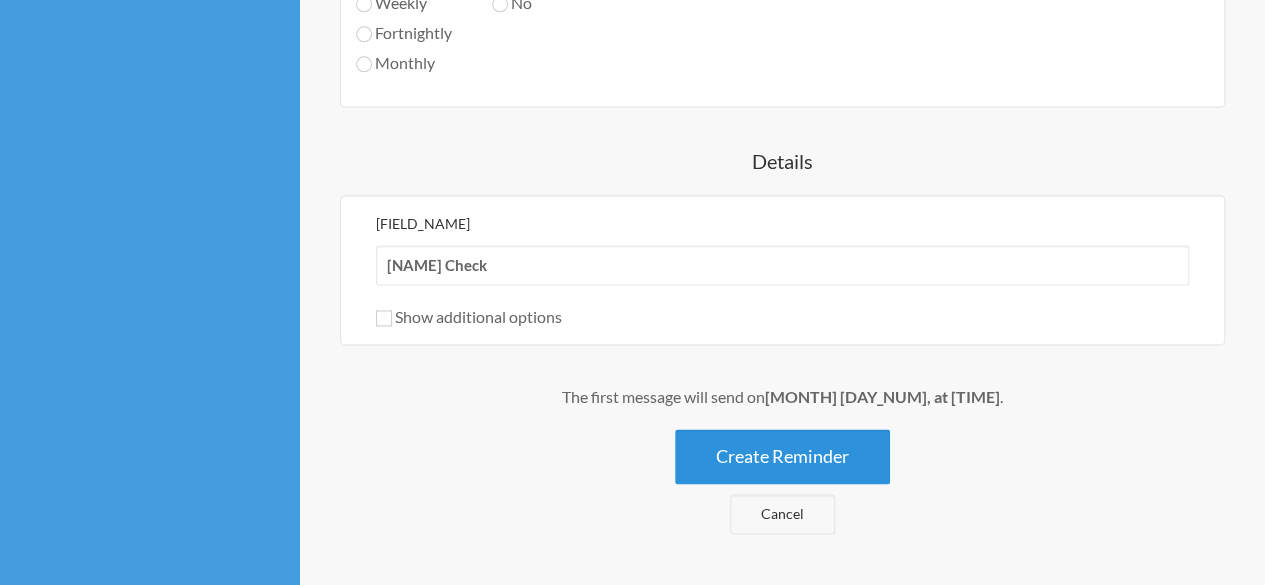 click on "Create Reminder" at bounding box center [782, 456] 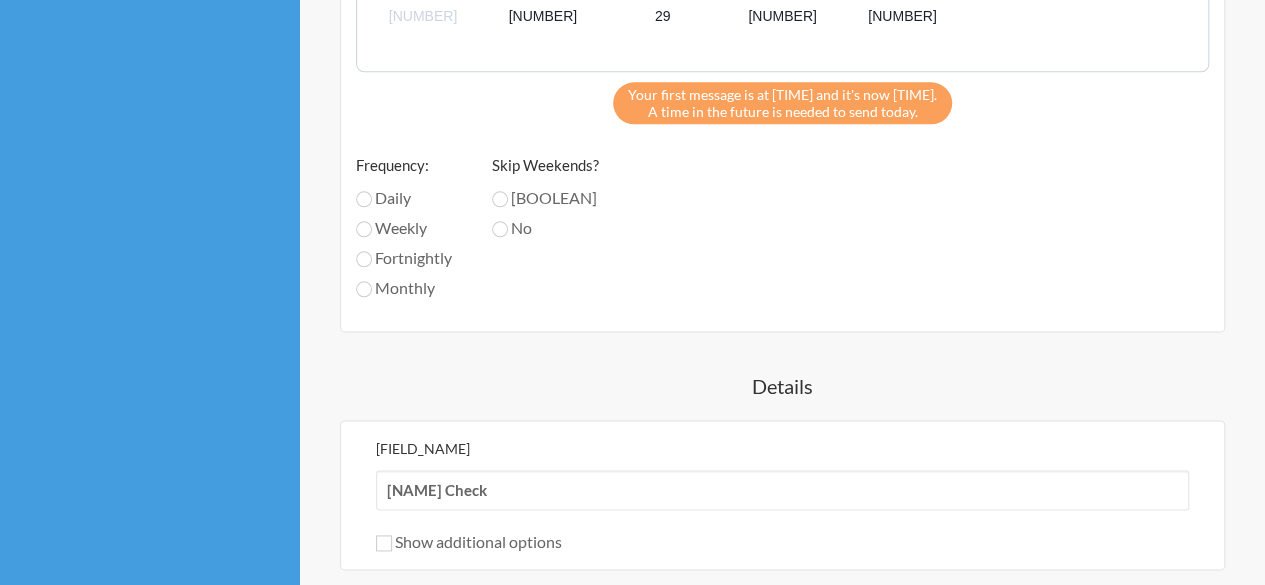 scroll, scrollTop: 1393, scrollLeft: 0, axis: vertical 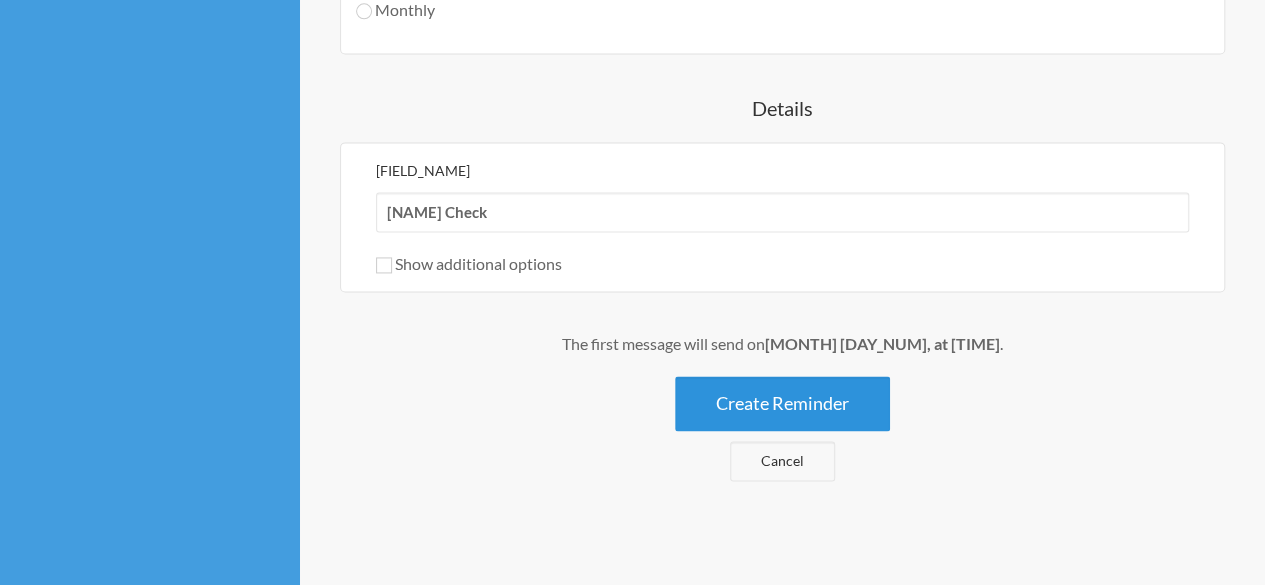 click on "Create Reminder" at bounding box center (782, 403) 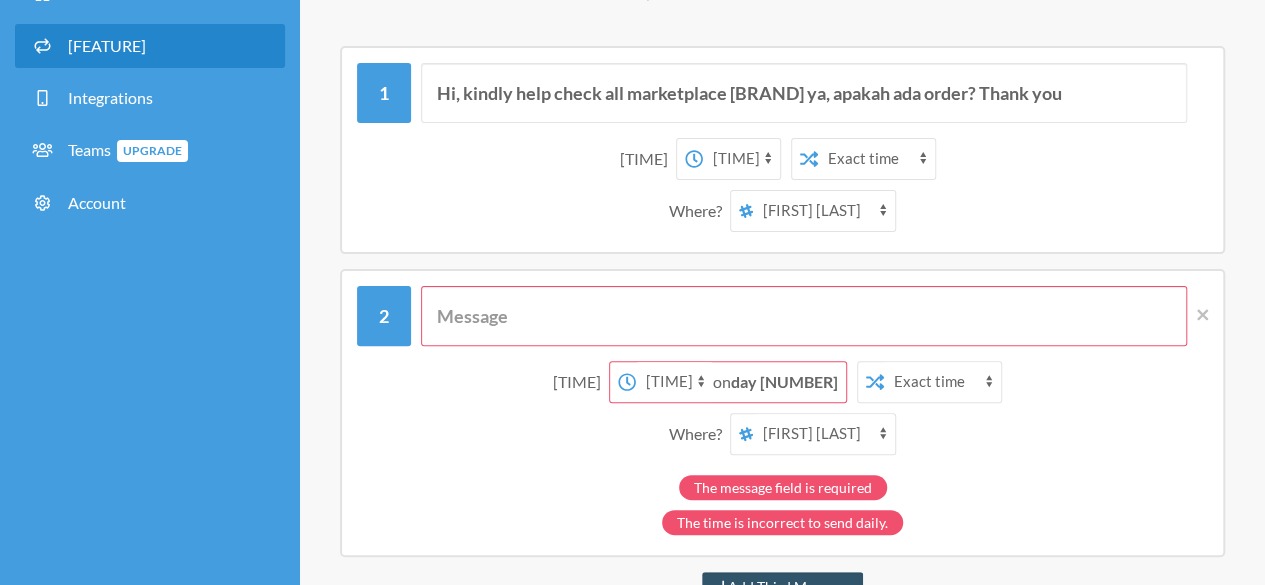 scroll, scrollTop: 58, scrollLeft: 0, axis: vertical 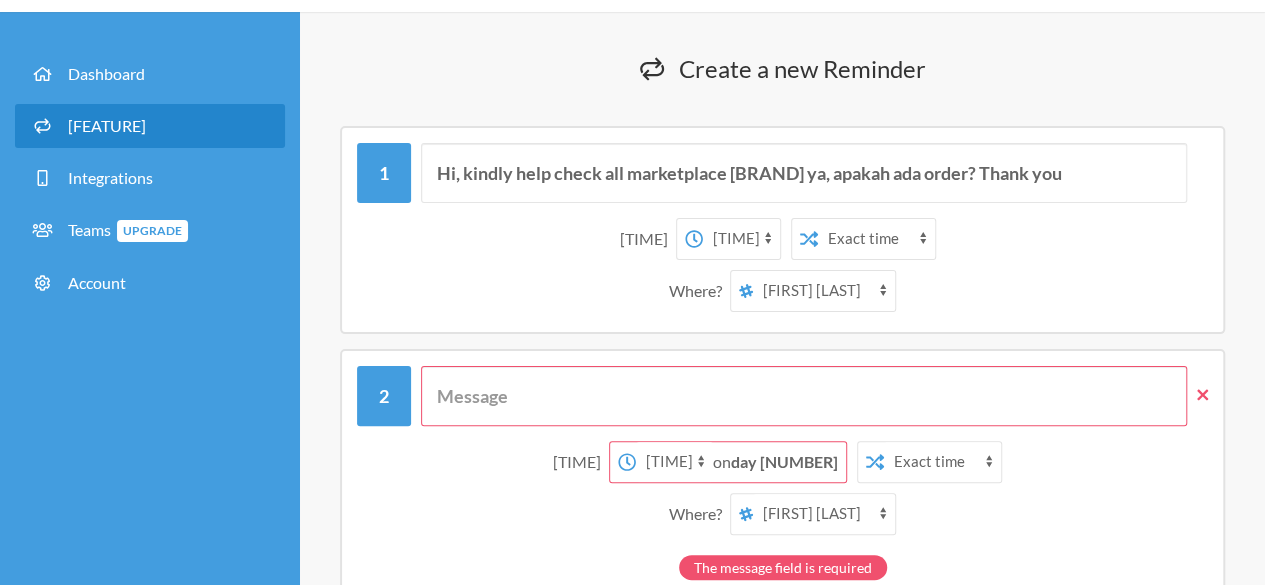 click at bounding box center [1202, 395] 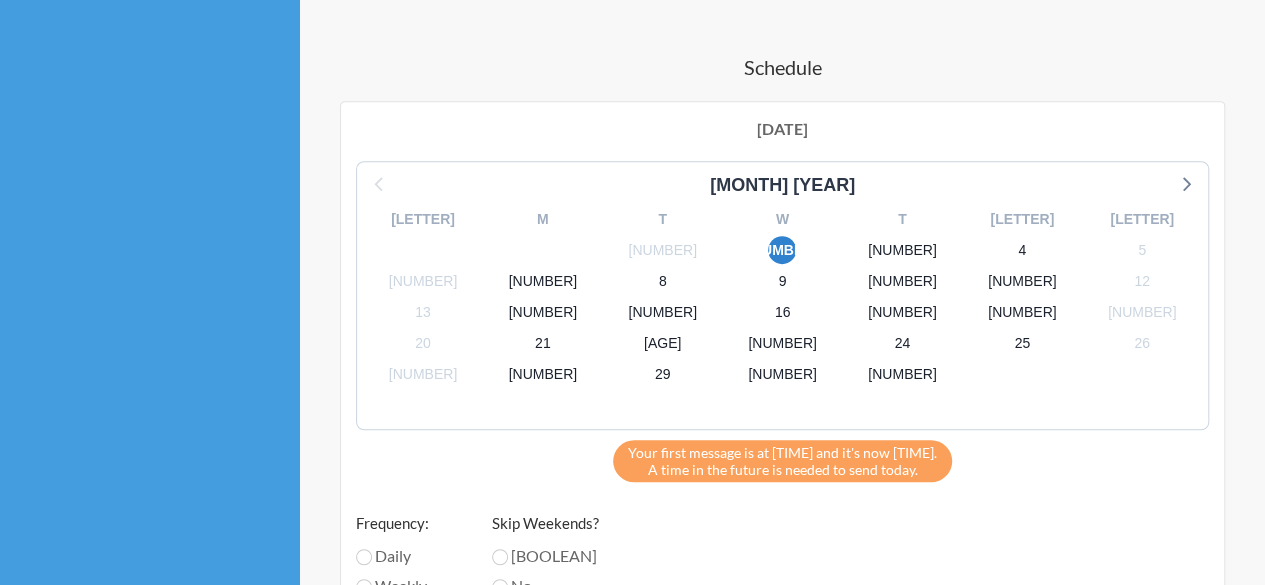 scroll, scrollTop: 1091, scrollLeft: 0, axis: vertical 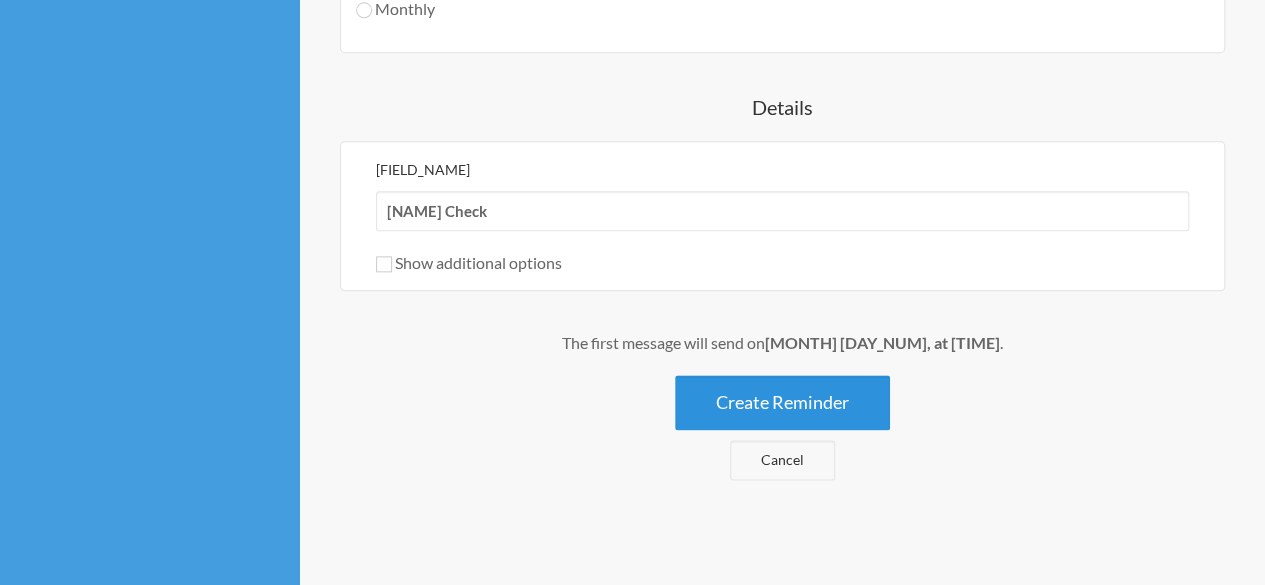 click on "Create Reminder" at bounding box center (782, 402) 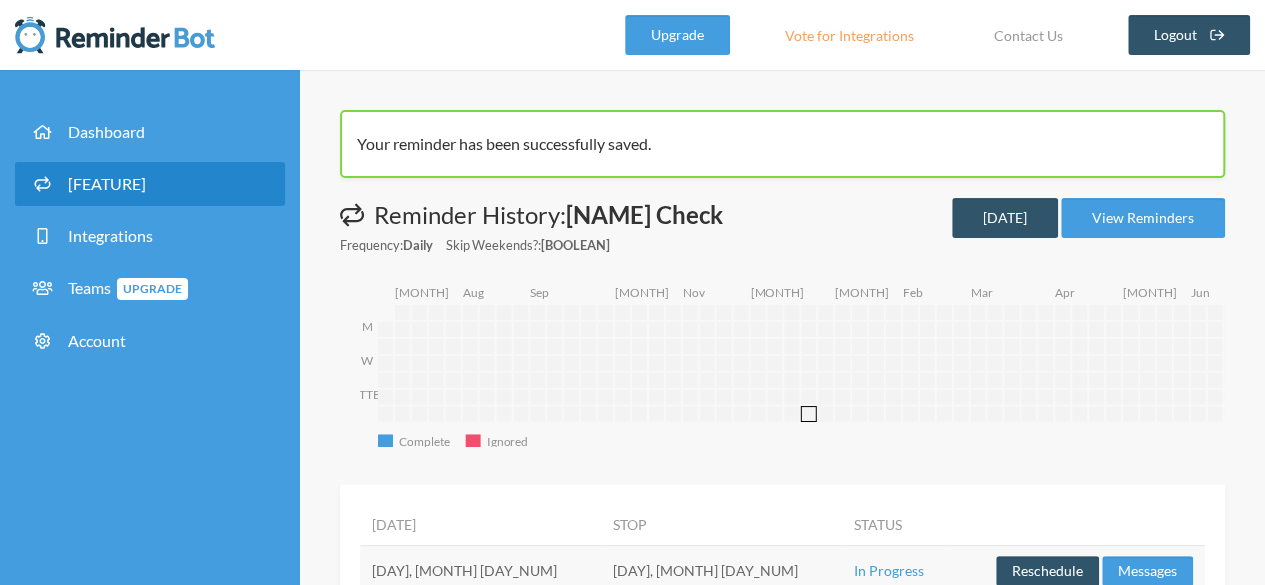 click on "[DATE]" at bounding box center [810, 414] 